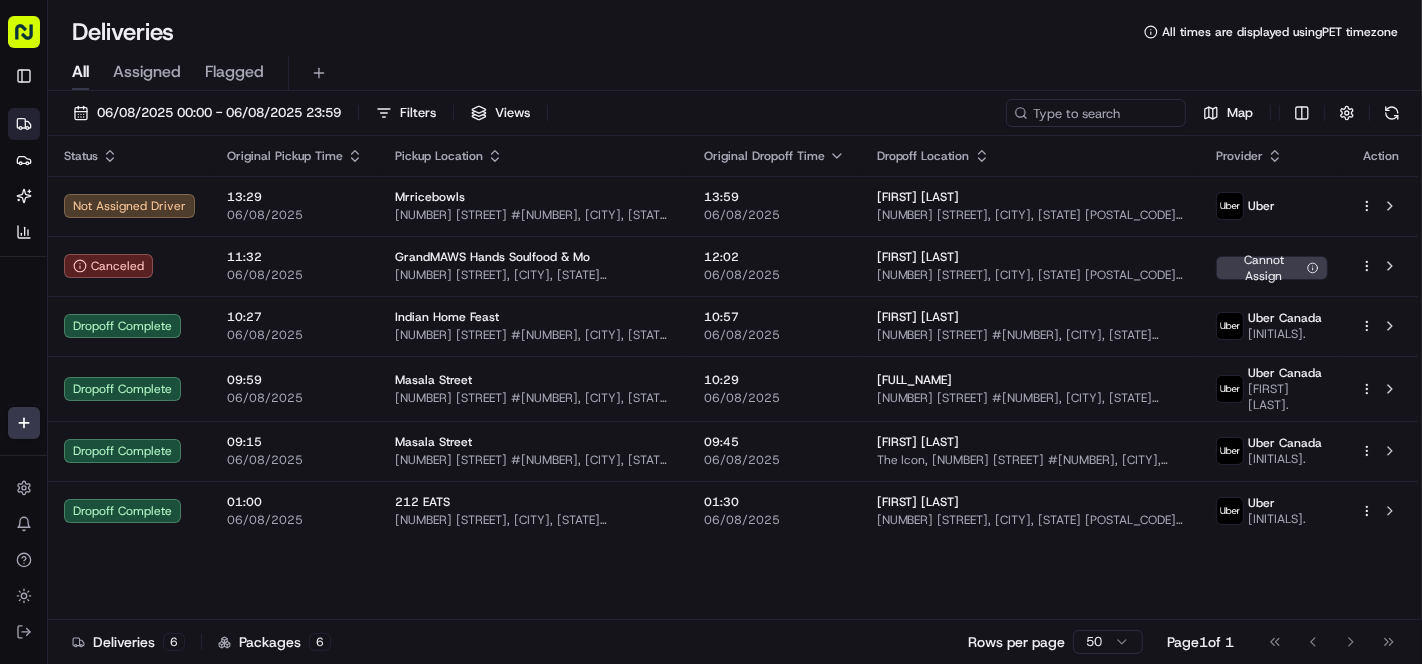 scroll, scrollTop: 0, scrollLeft: 0, axis: both 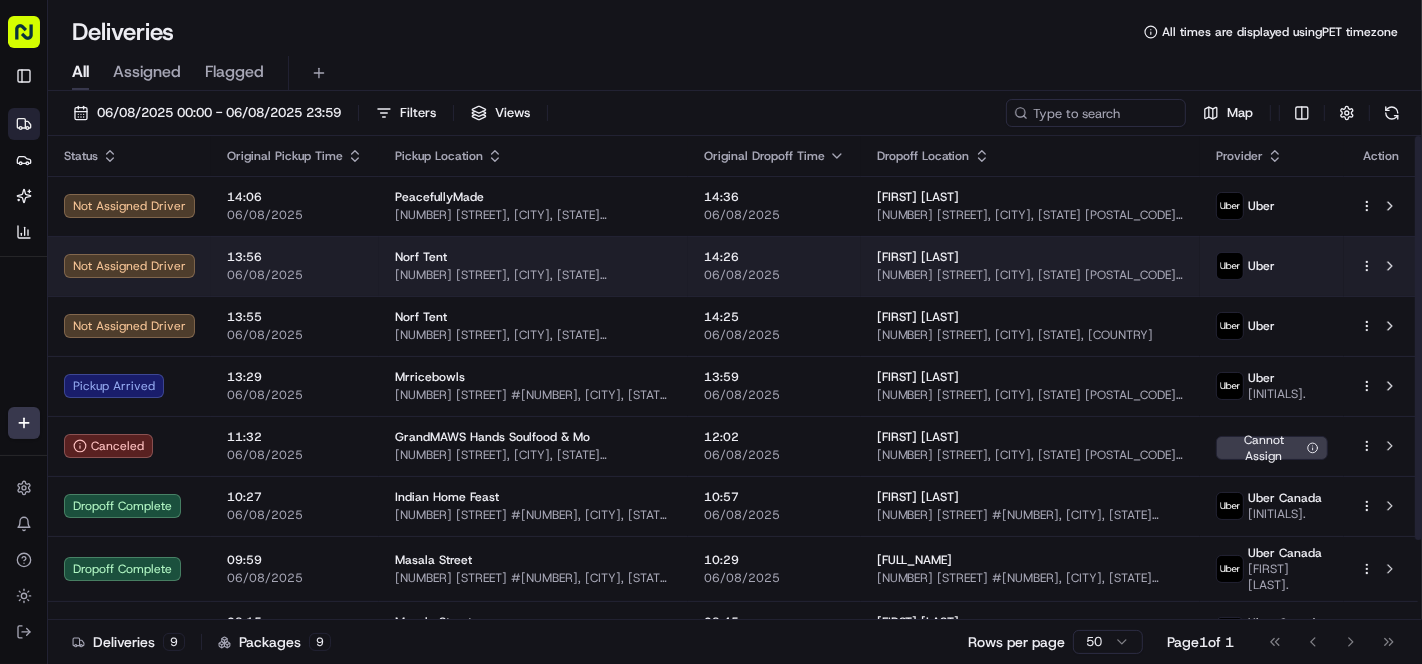 click on "14:26" at bounding box center [774, 257] 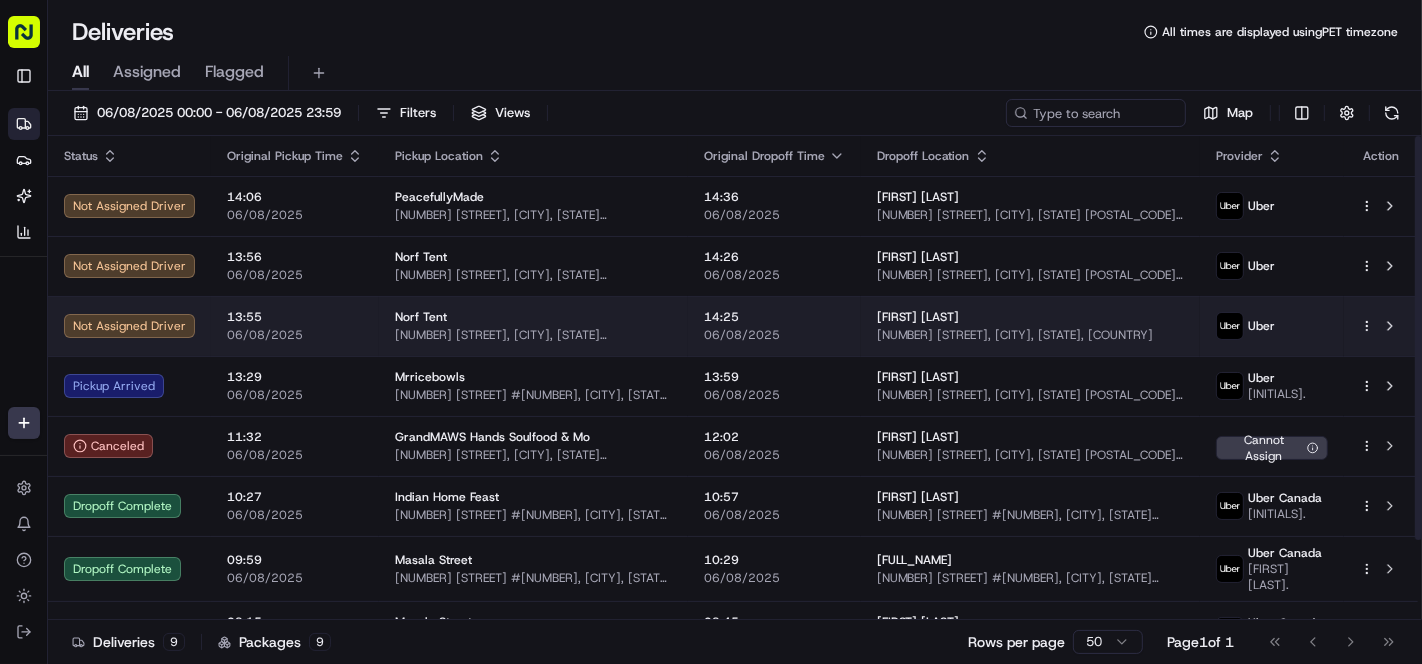 click on "14:25 06/08/2025" at bounding box center [774, 326] 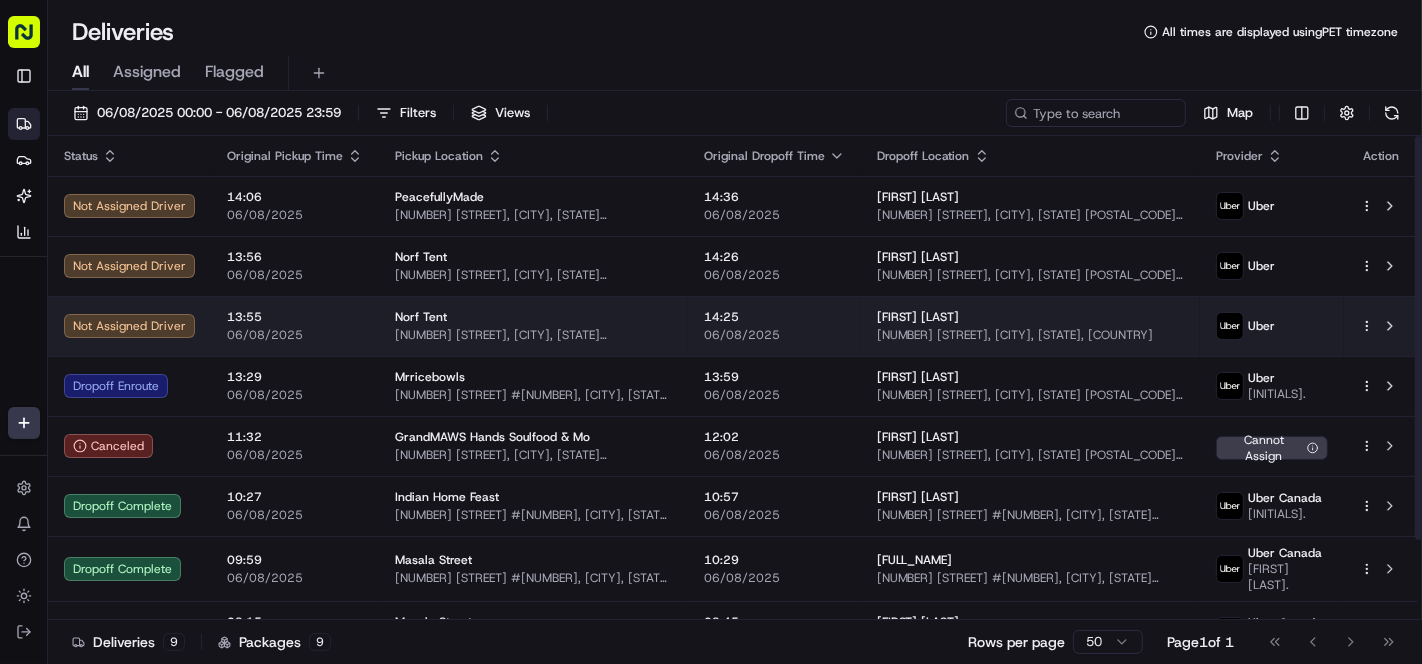 click on "Norf Tent" at bounding box center [533, 317] 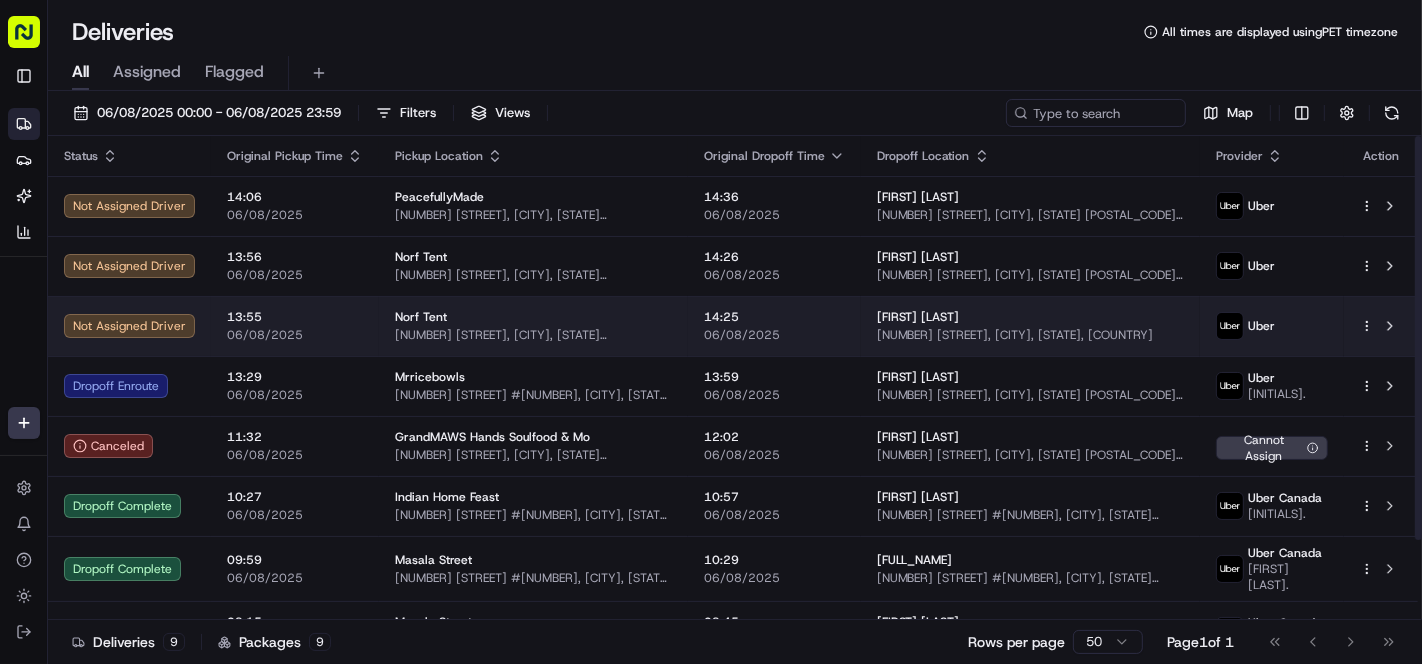 click on "06/08/2025" at bounding box center (774, 335) 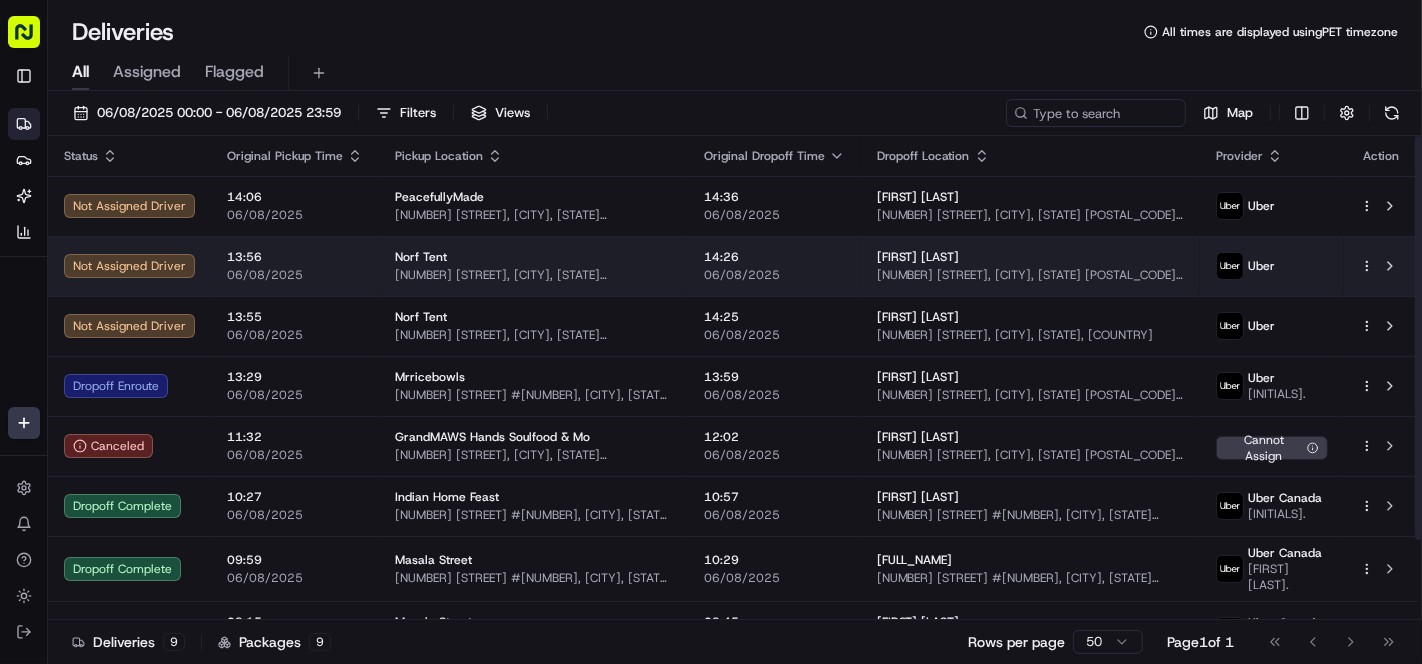 click on "[FIRST] [LAST] [NUMBER] [STREET], [CITY], [STATE] [POSTAL_CODE], [COUNTRY]" at bounding box center (1030, 266) 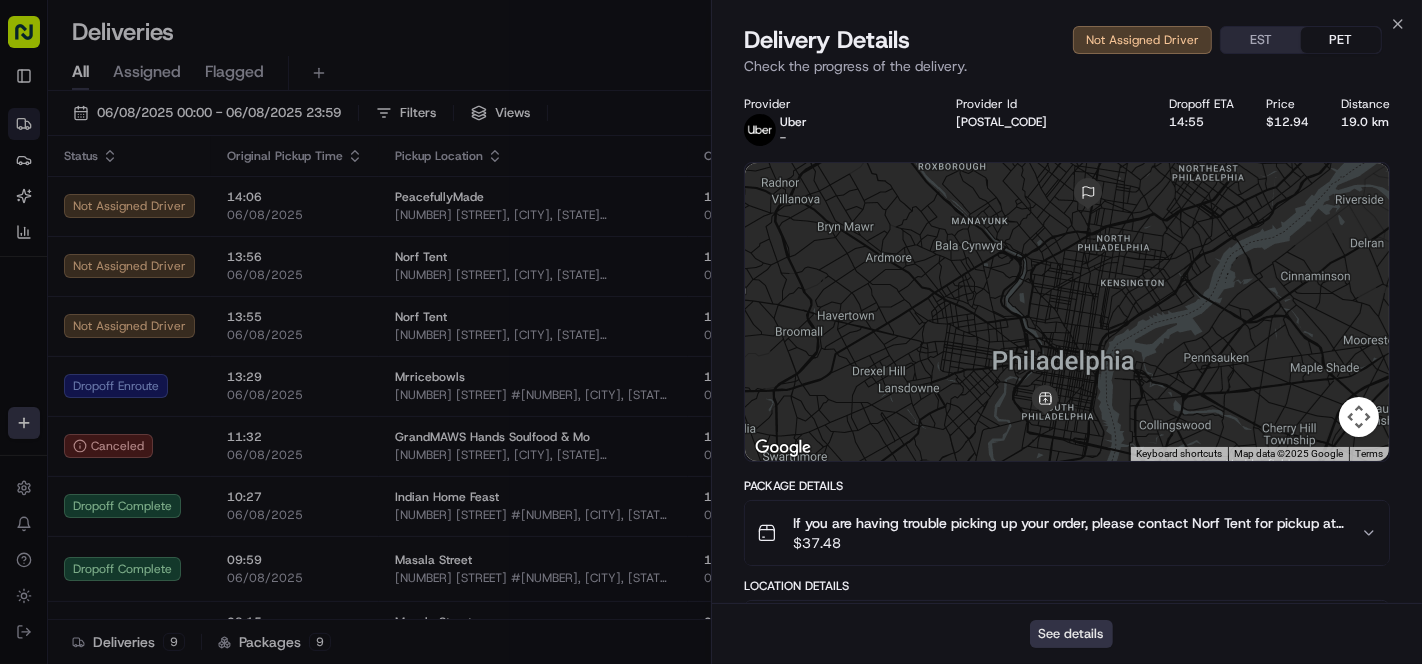 click on "See details" at bounding box center (1071, 634) 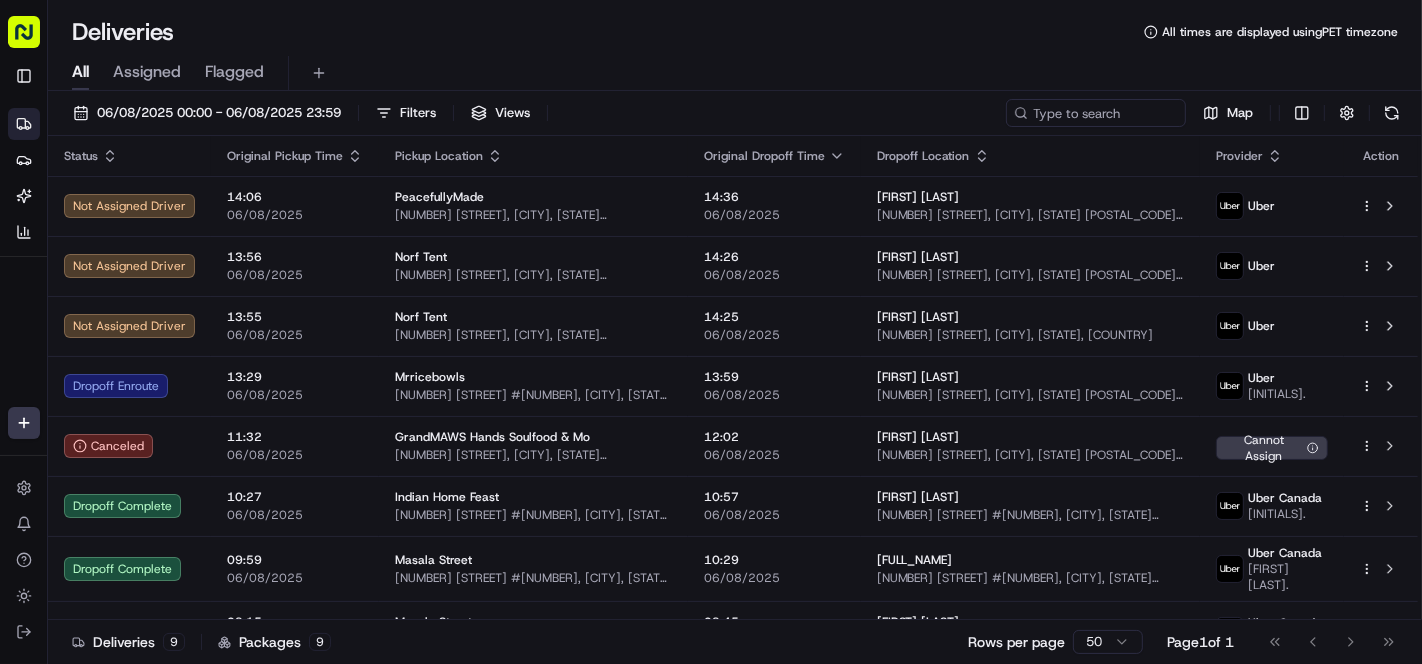 click on "Deliveries All times are displayed using  PET   timezone" at bounding box center (735, 32) 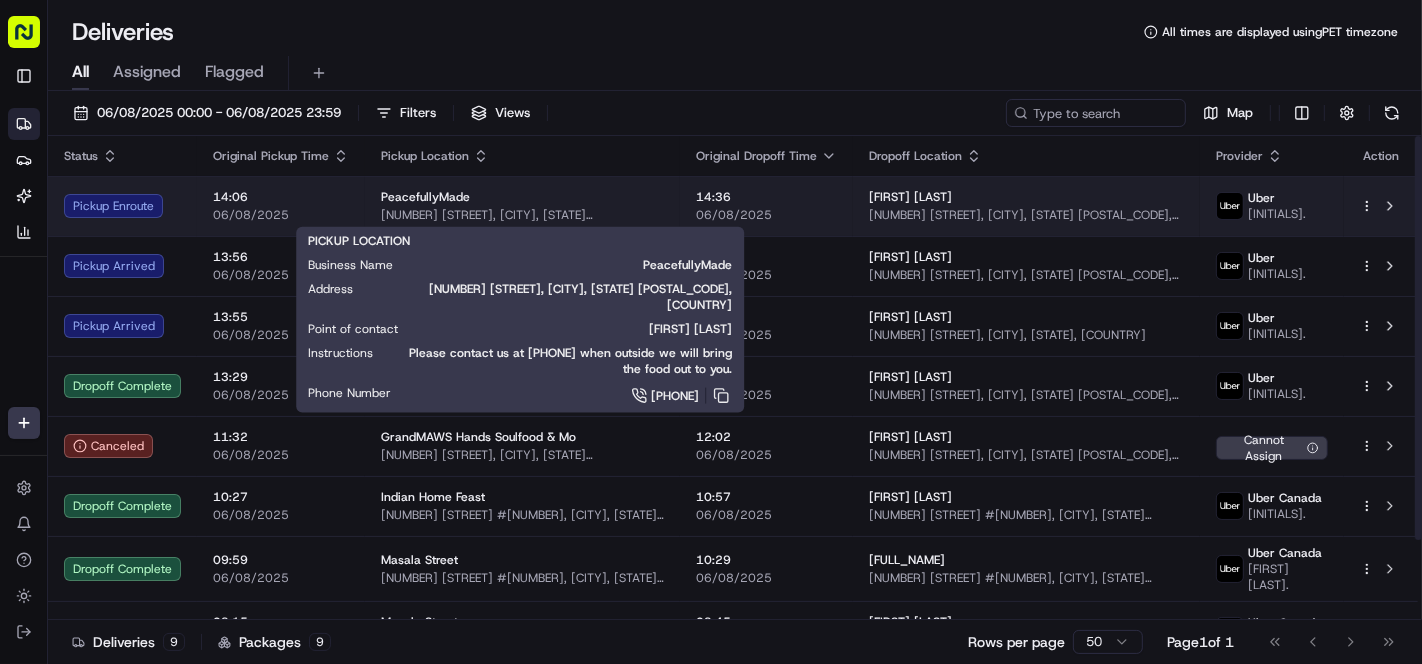 click on "[NUMBER] [STREET], [CITY], [STATE] [POSTAL_CODE], [COUNTRY]" at bounding box center (522, 215) 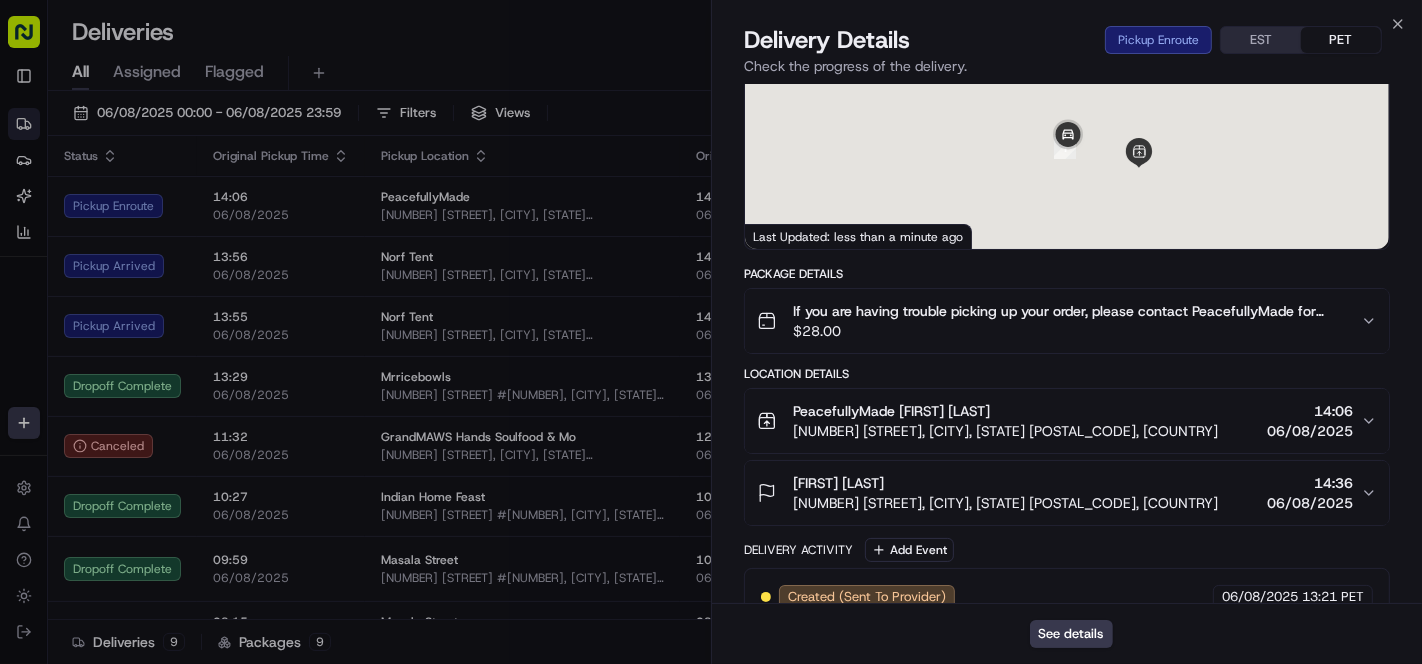 scroll, scrollTop: 432, scrollLeft: 0, axis: vertical 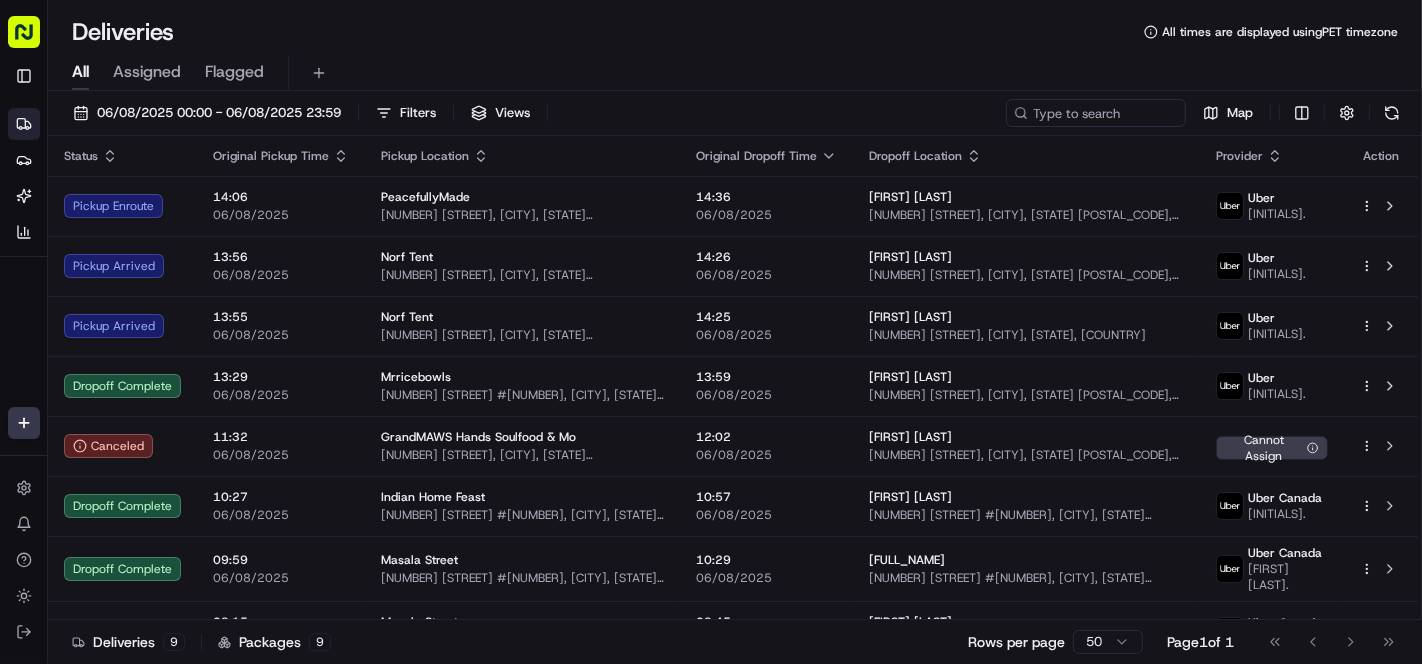 click on "Deliveries All times are displayed using  PET   timezone" at bounding box center (735, 32) 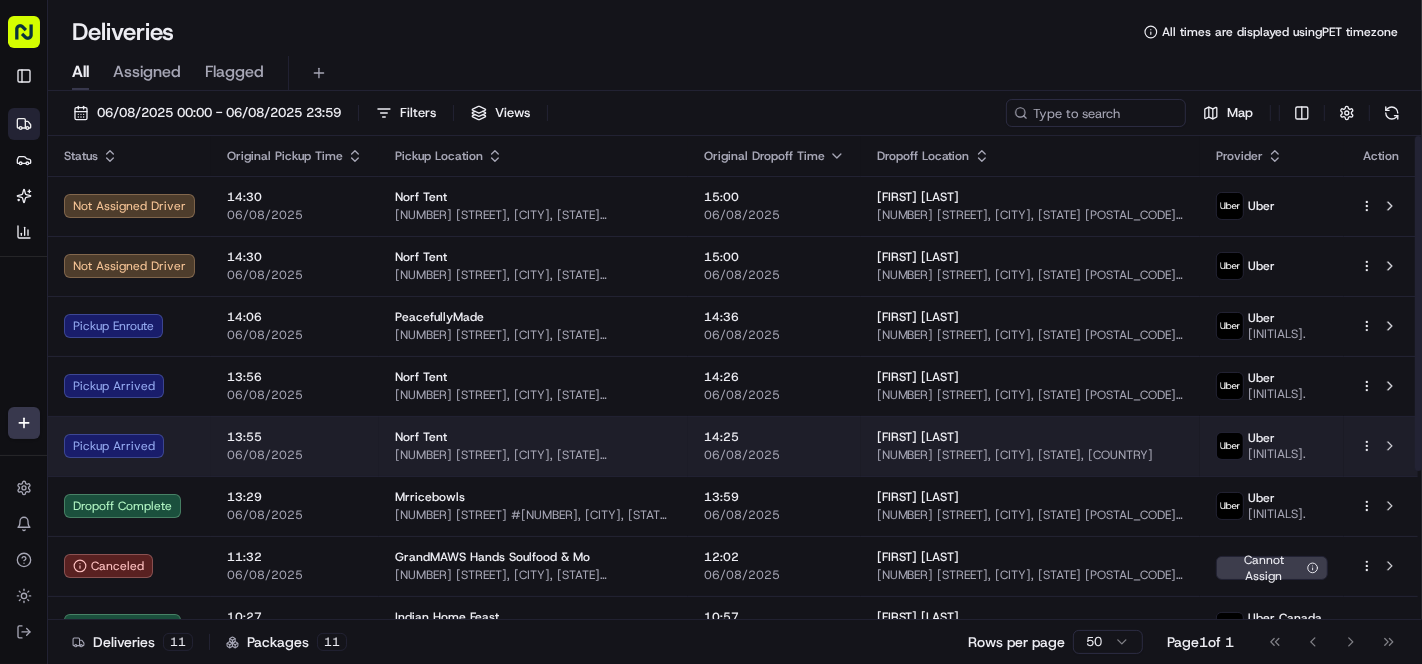 click on "Norf Tent [NUMBER] [STREET], [CITY], [STATE] [POSTAL_CODE], [COUNTRY]" at bounding box center [533, 446] 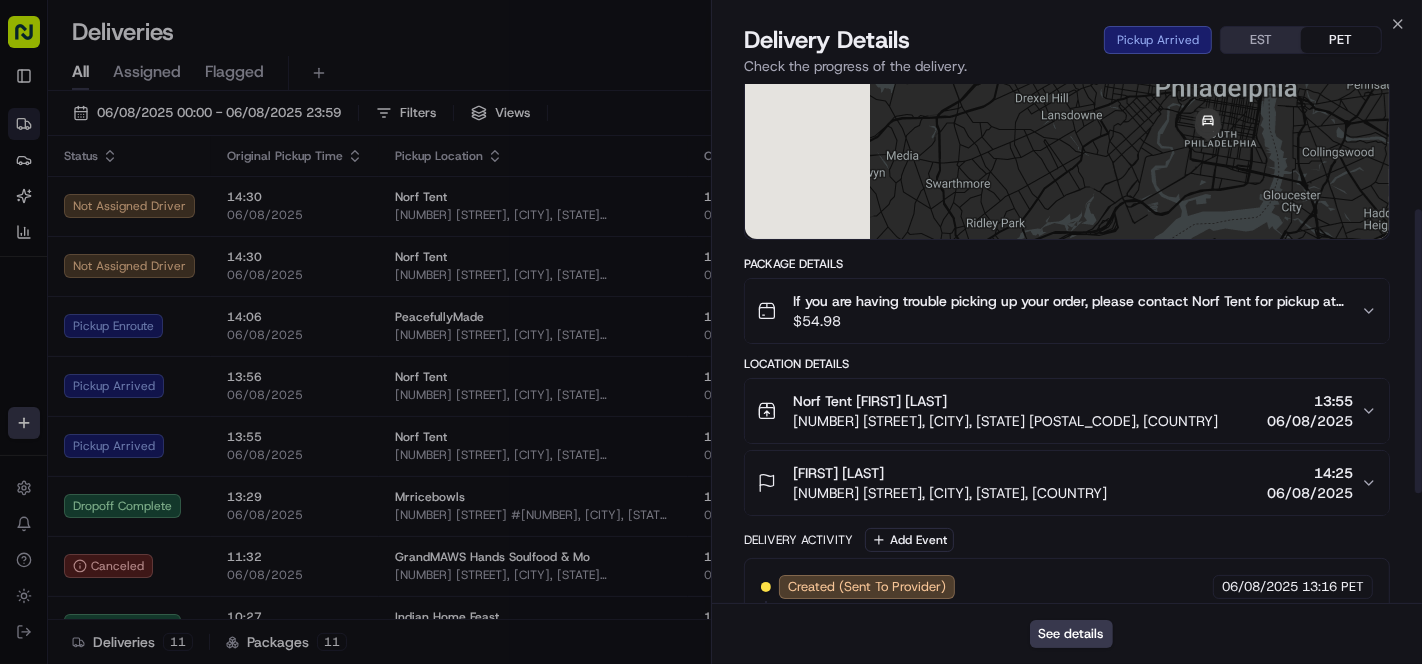 scroll, scrollTop: 432, scrollLeft: 0, axis: vertical 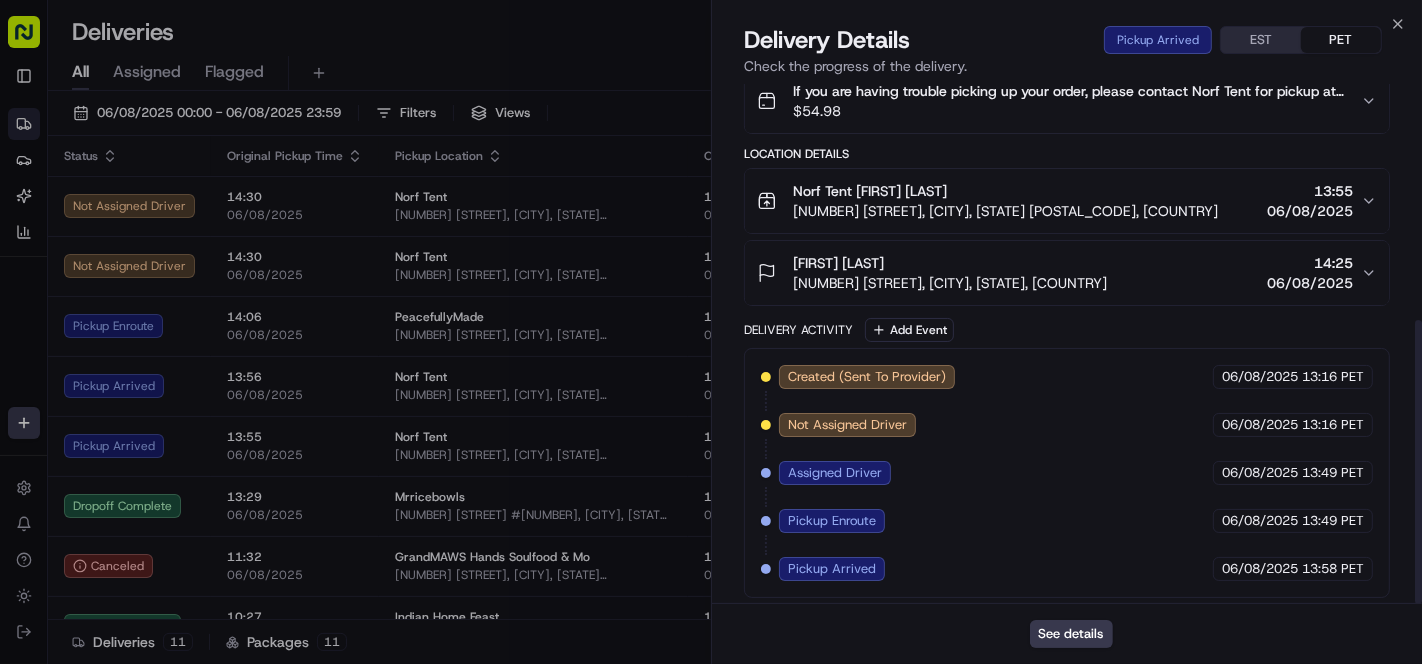 click on "[FIRST] [LAST] [NUMBER] [STREET], [CITY], [STATE], [COUNTRY] 14:25 06/08/2025" at bounding box center (1059, 273) 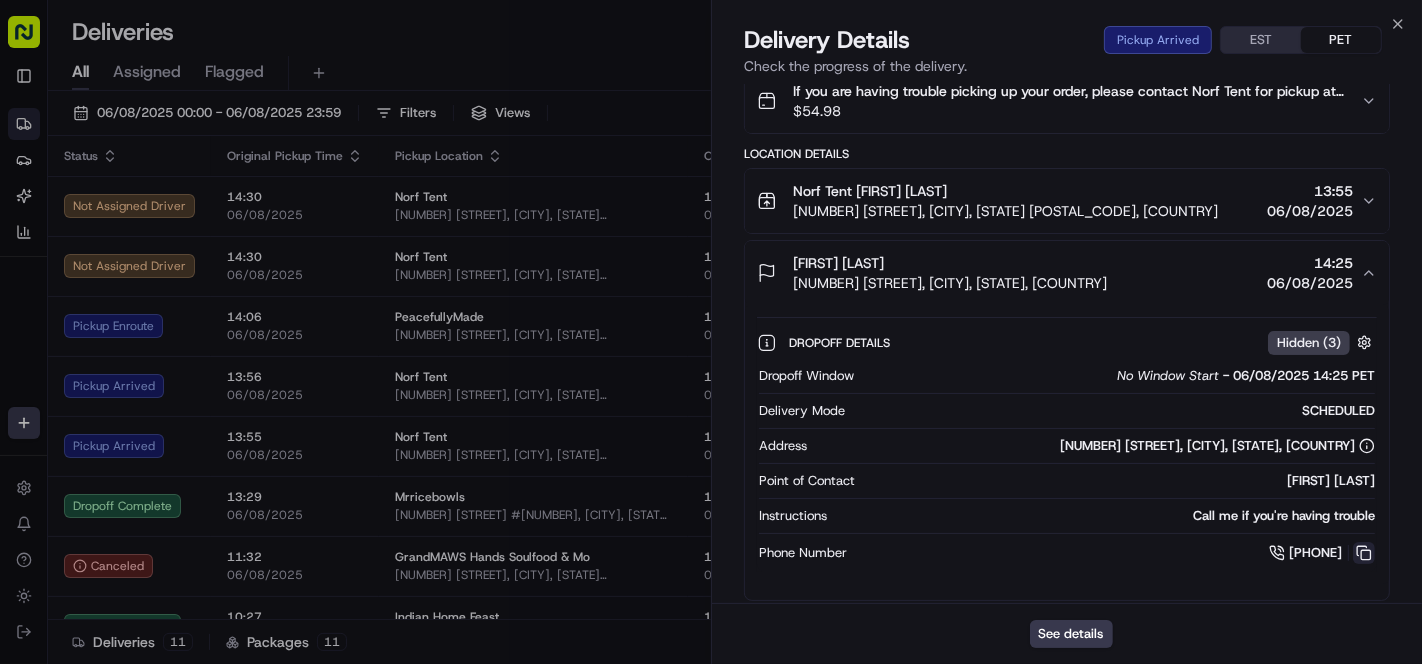 click at bounding box center (1364, 553) 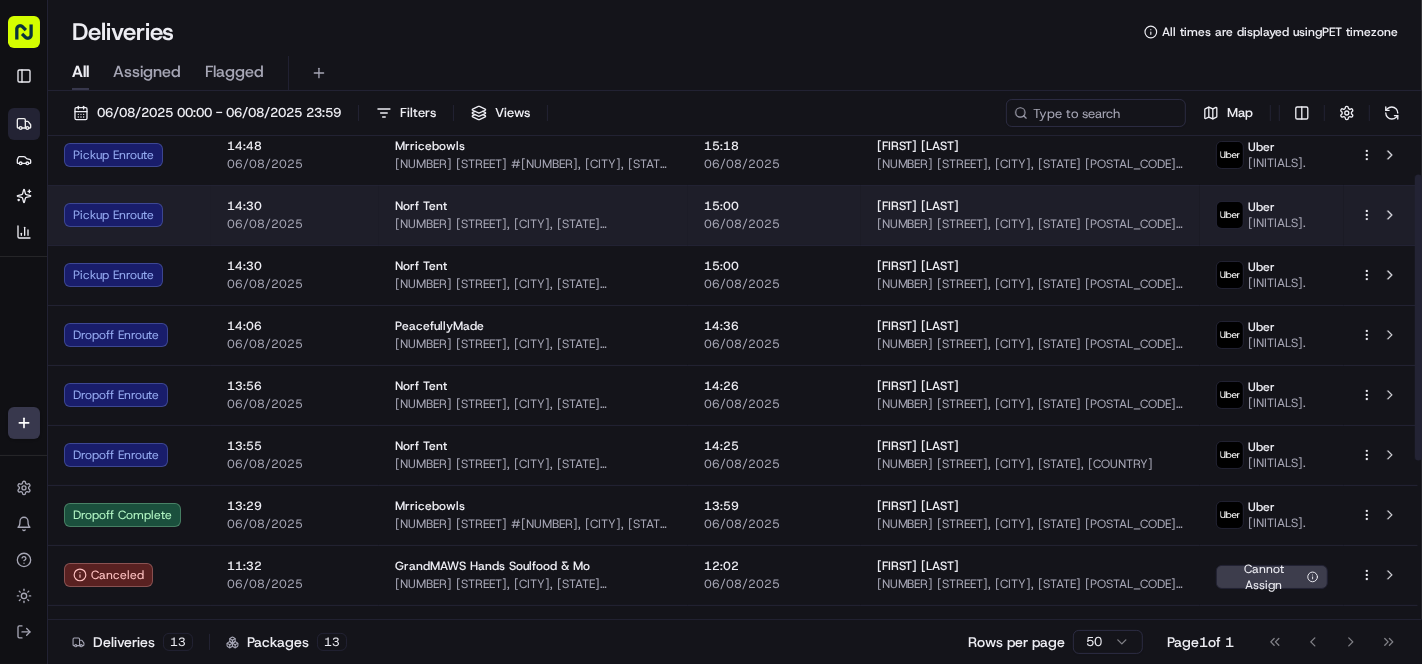scroll, scrollTop: 0, scrollLeft: 0, axis: both 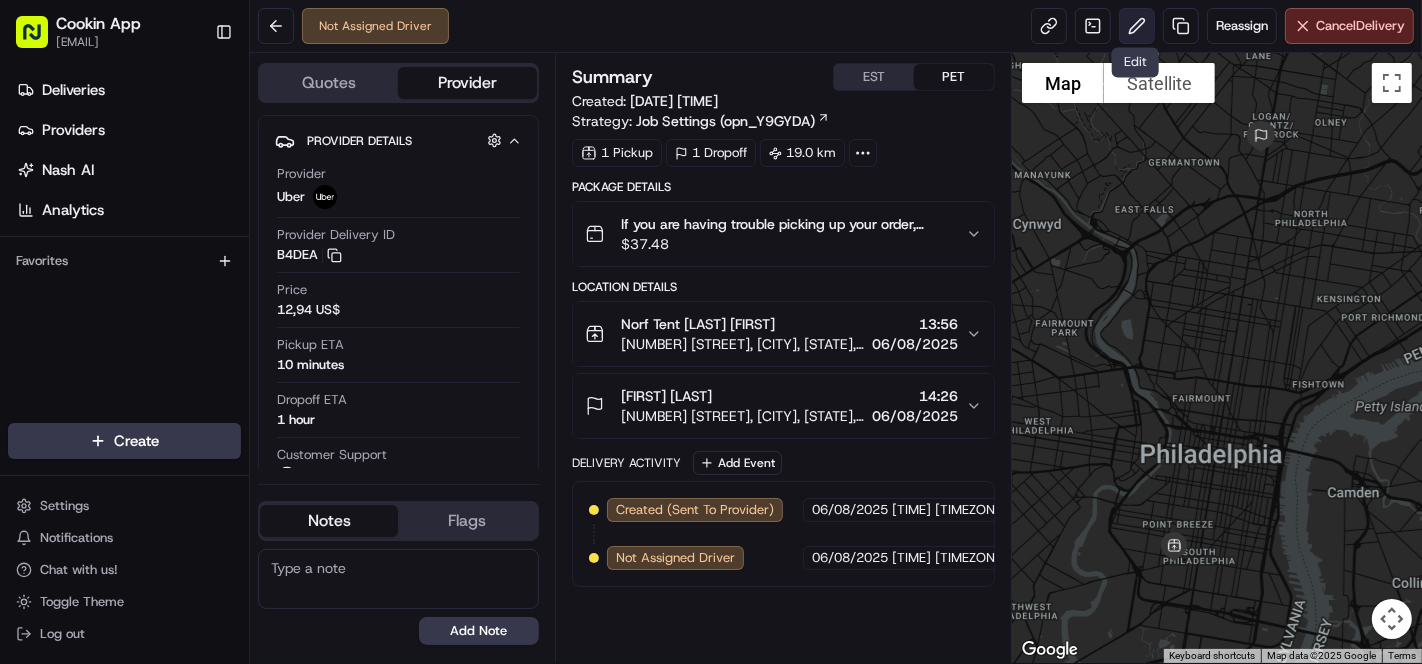 click at bounding box center [1137, 26] 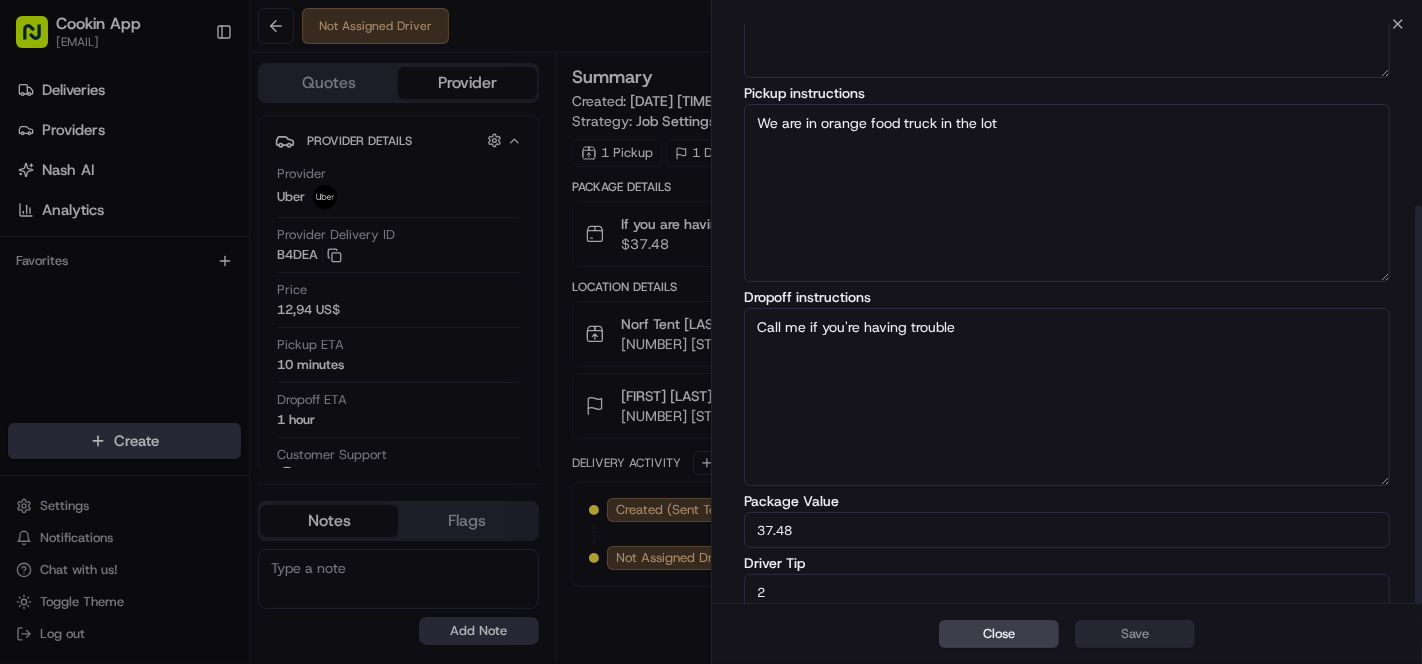 scroll, scrollTop: 264, scrollLeft: 0, axis: vertical 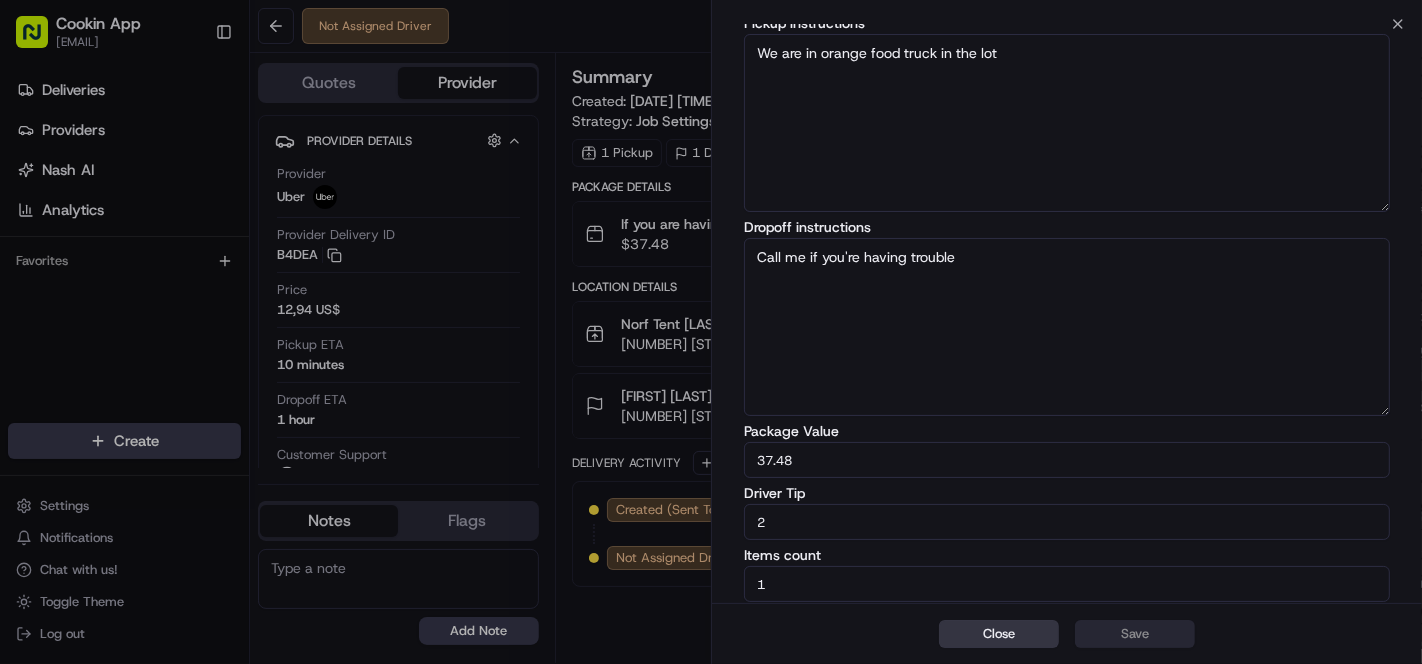 click on "Close" at bounding box center (999, 634) 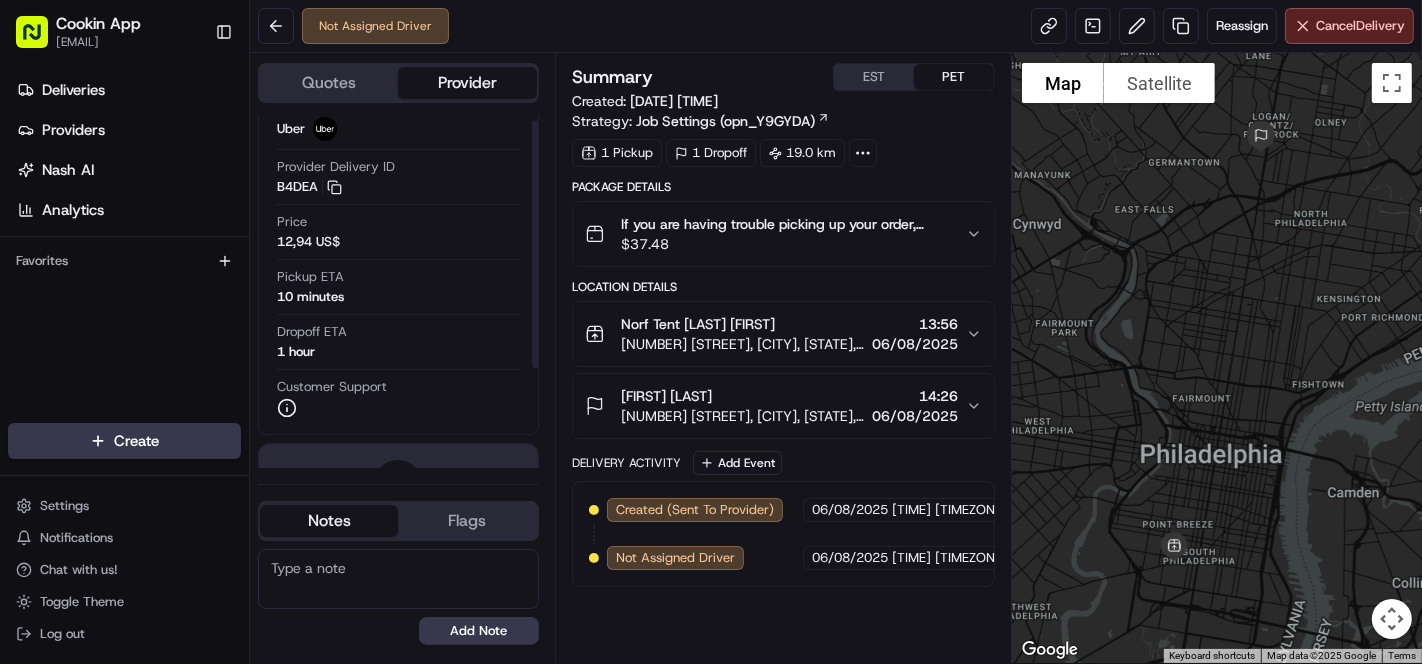 scroll, scrollTop: 0, scrollLeft: 0, axis: both 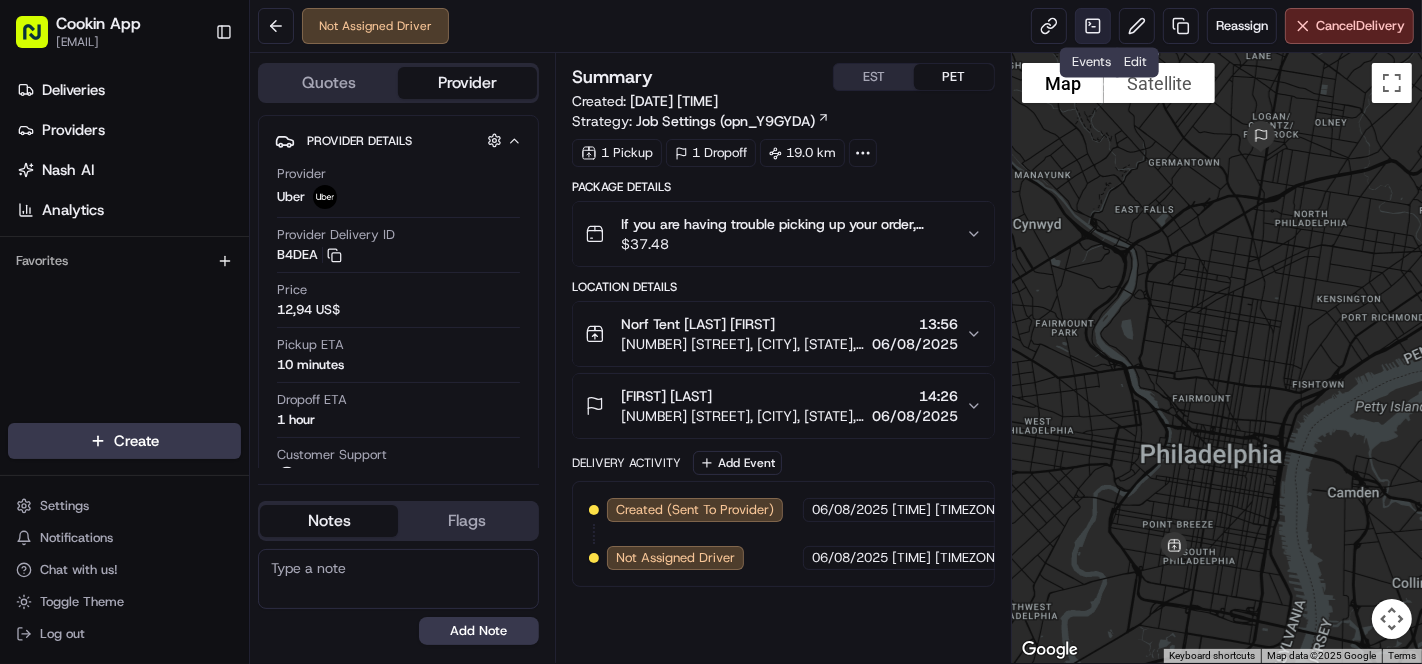 click at bounding box center (1093, 26) 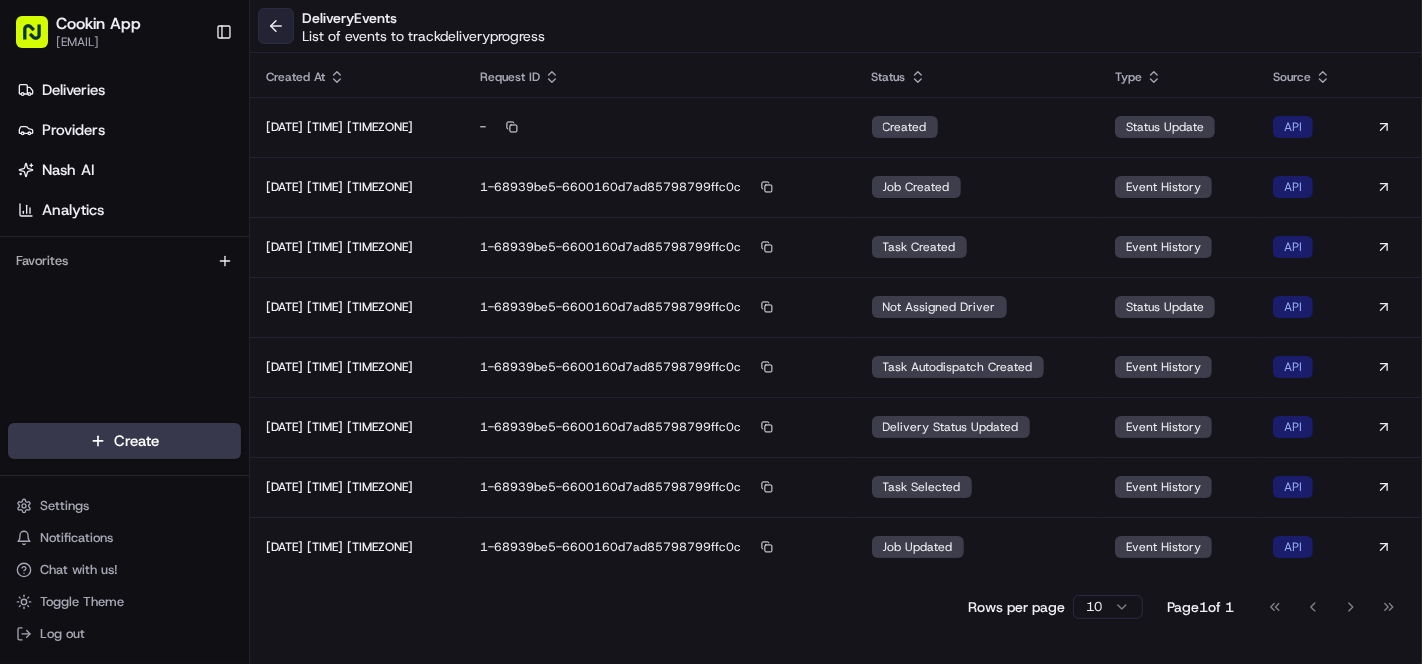 click at bounding box center [276, 26] 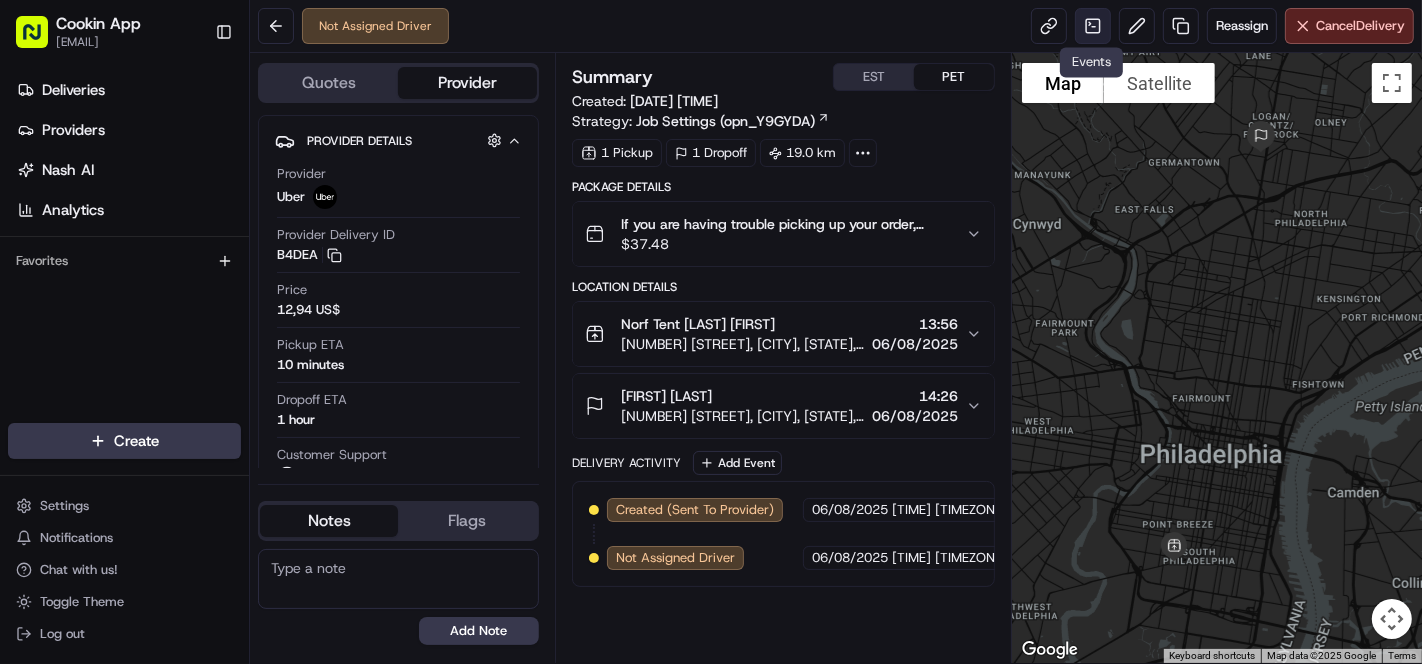 click at bounding box center [1093, 26] 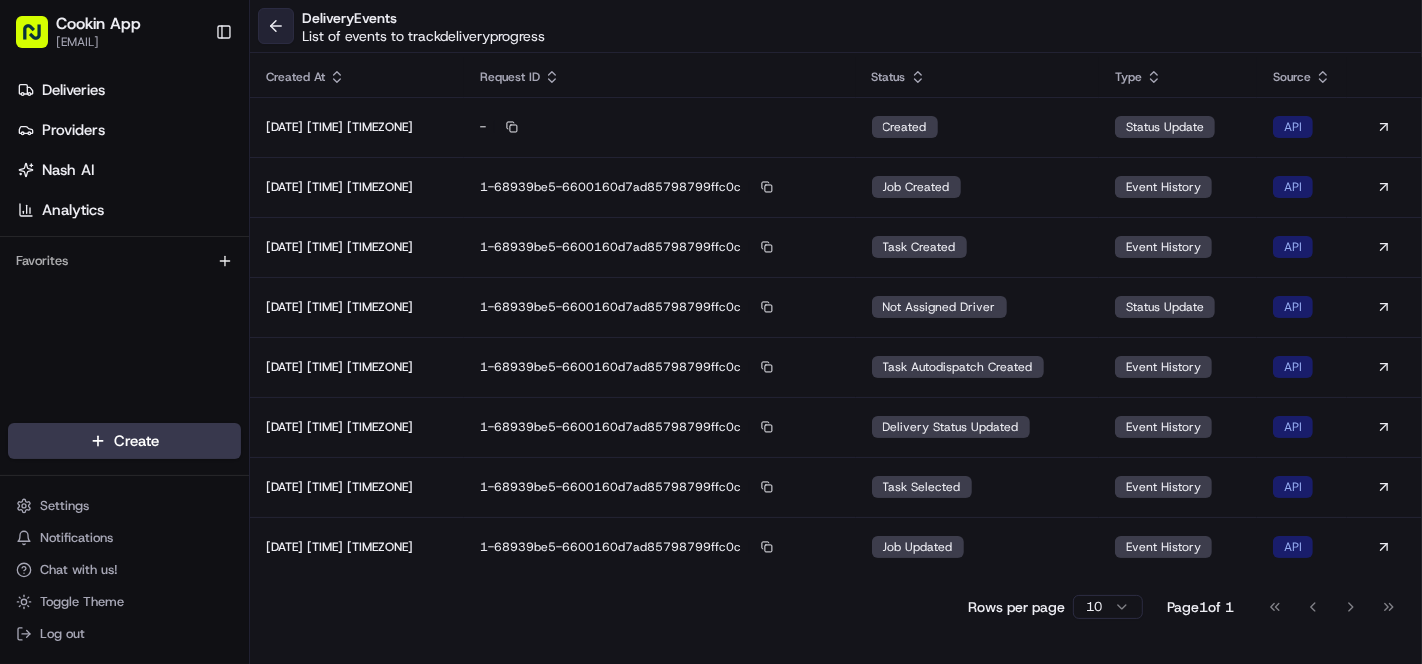 click at bounding box center (276, 26) 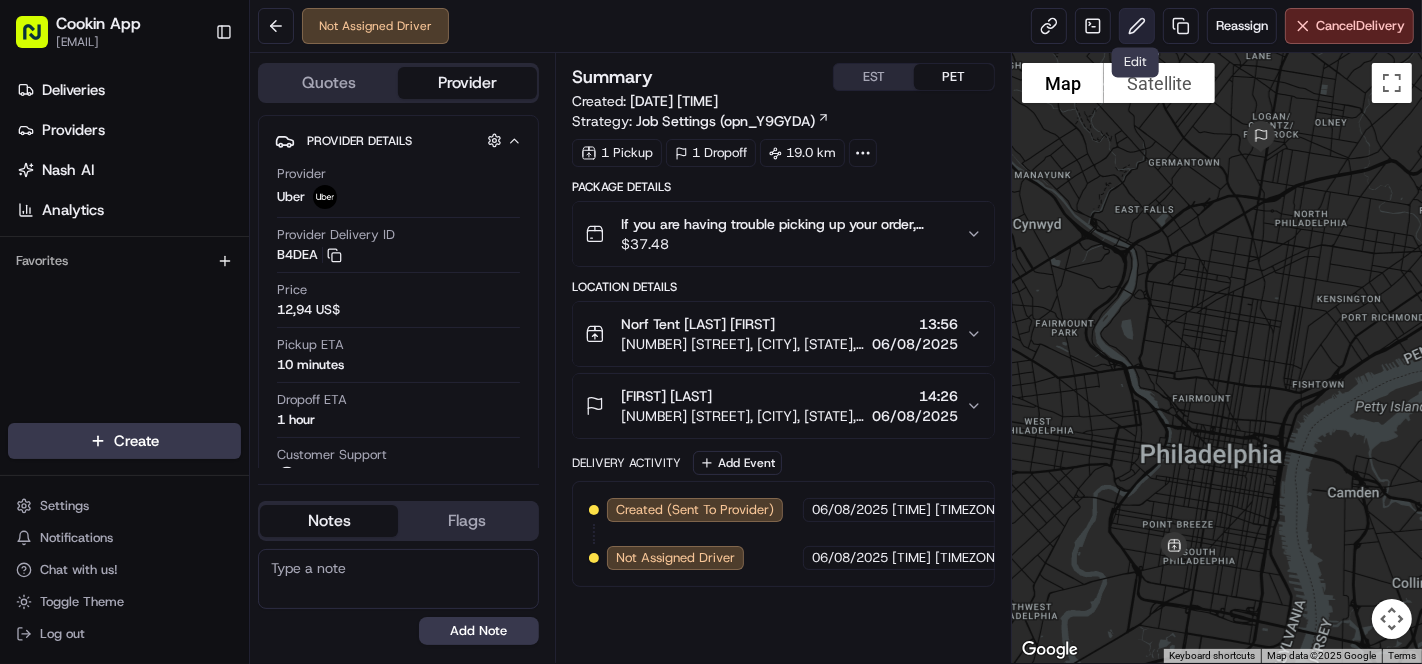 click at bounding box center (1137, 26) 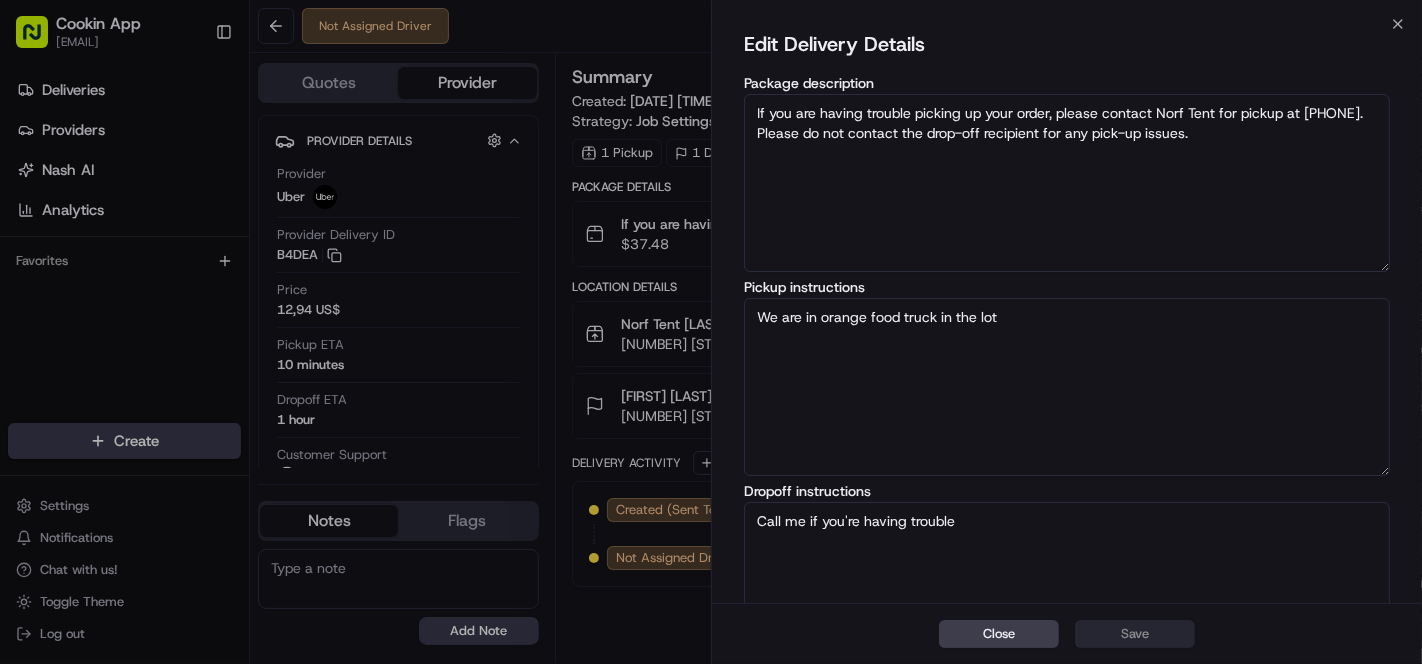 scroll, scrollTop: 264, scrollLeft: 0, axis: vertical 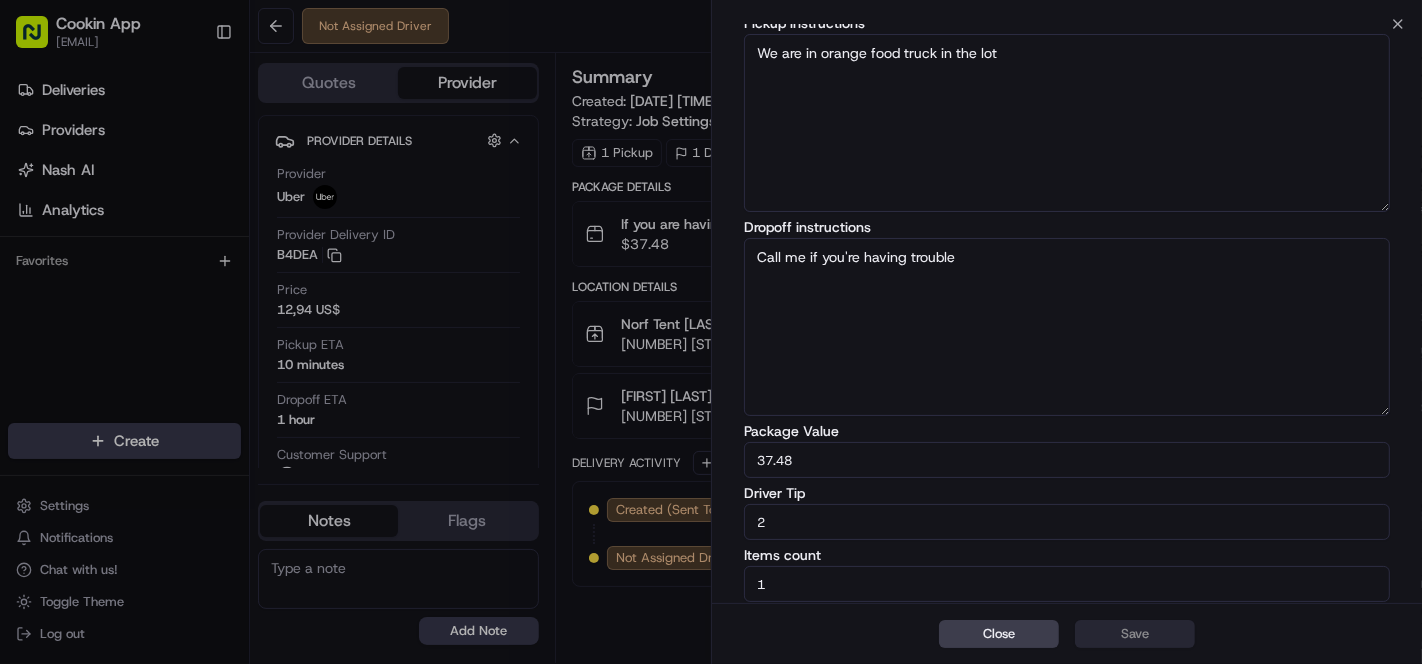 drag, startPoint x: 807, startPoint y: 510, endPoint x: 710, endPoint y: 514, distance: 97.082436 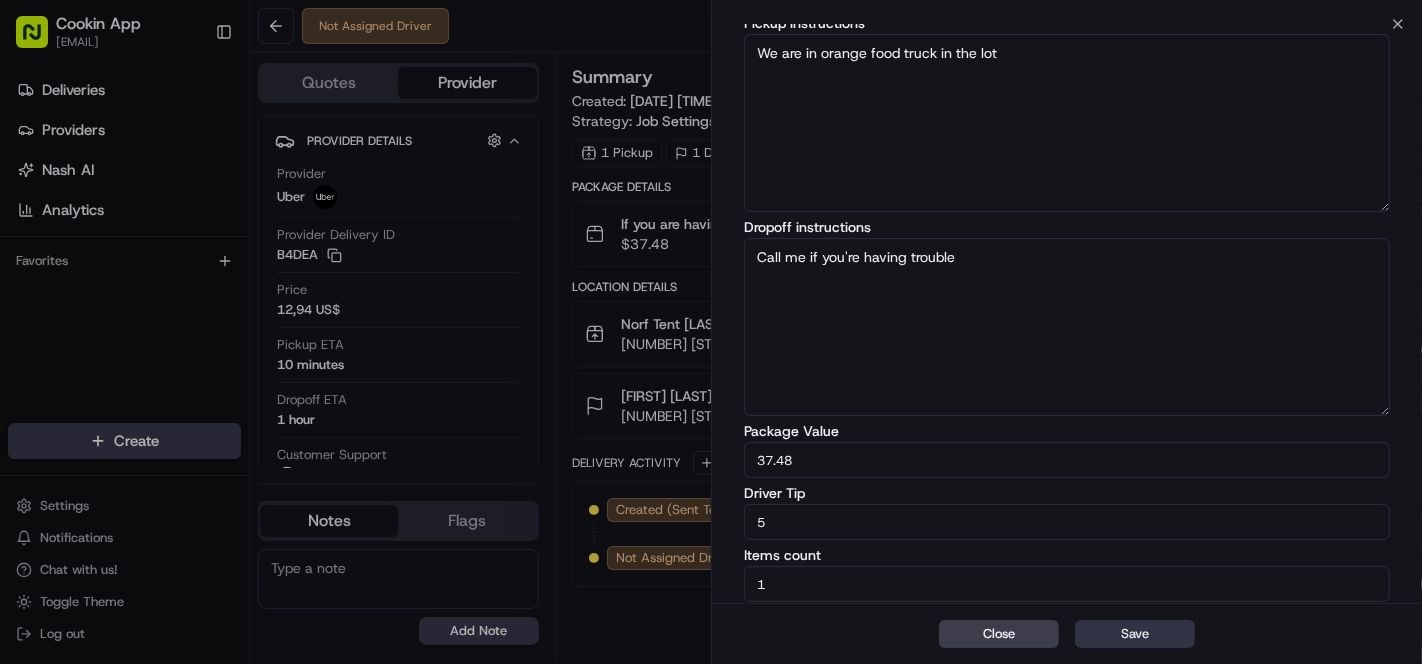 type on "5" 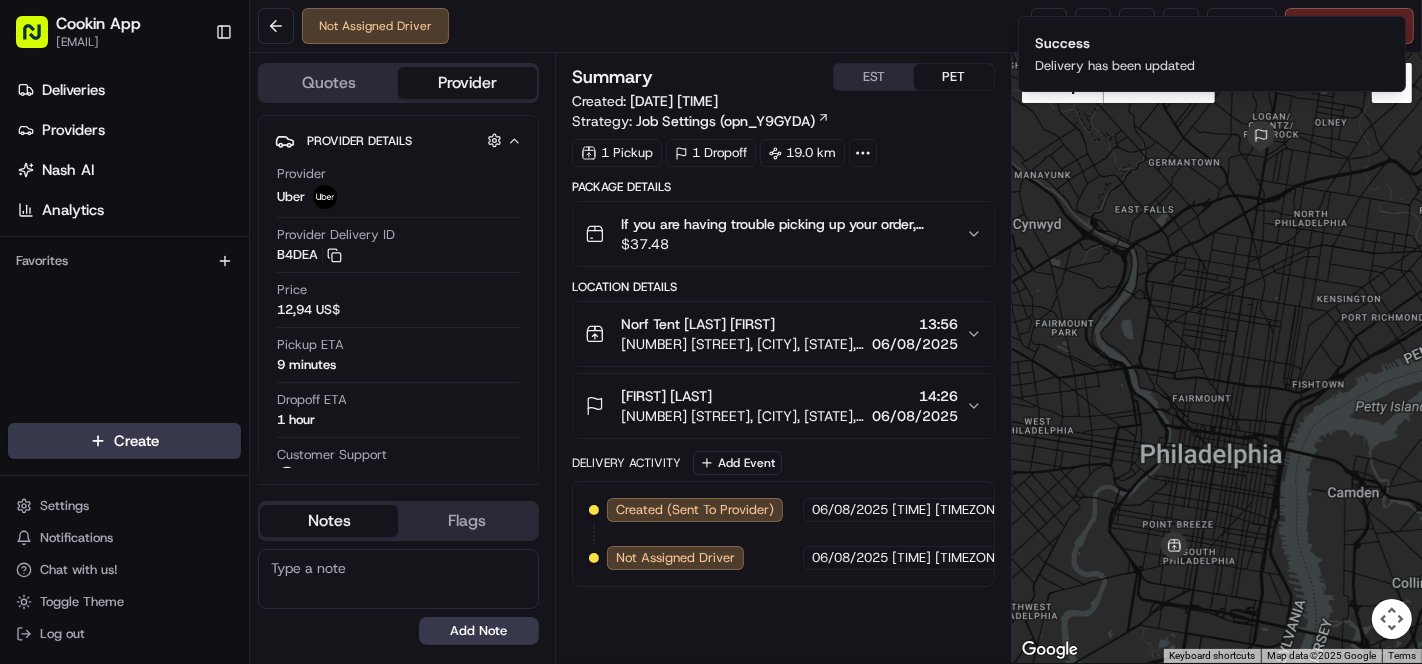 click on "Not Assigned Driver Reassign Cancel  Delivery" at bounding box center (836, 26) 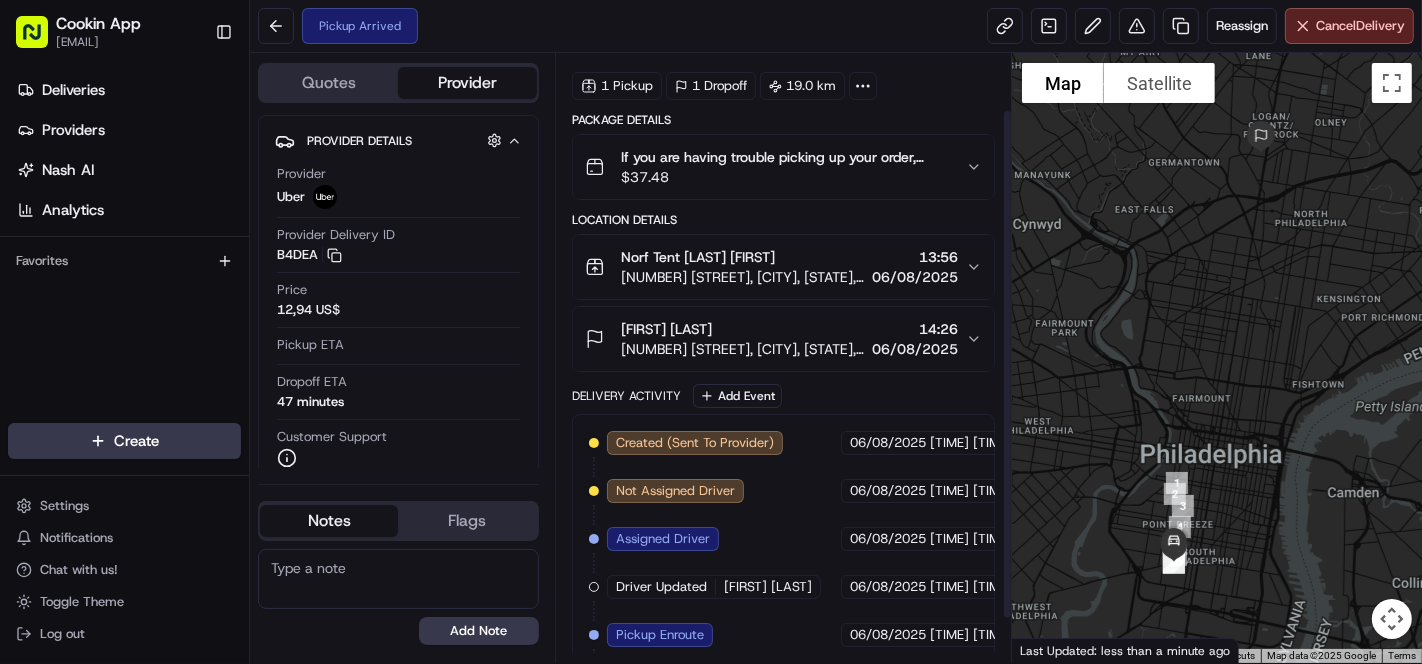 scroll, scrollTop: 119, scrollLeft: 0, axis: vertical 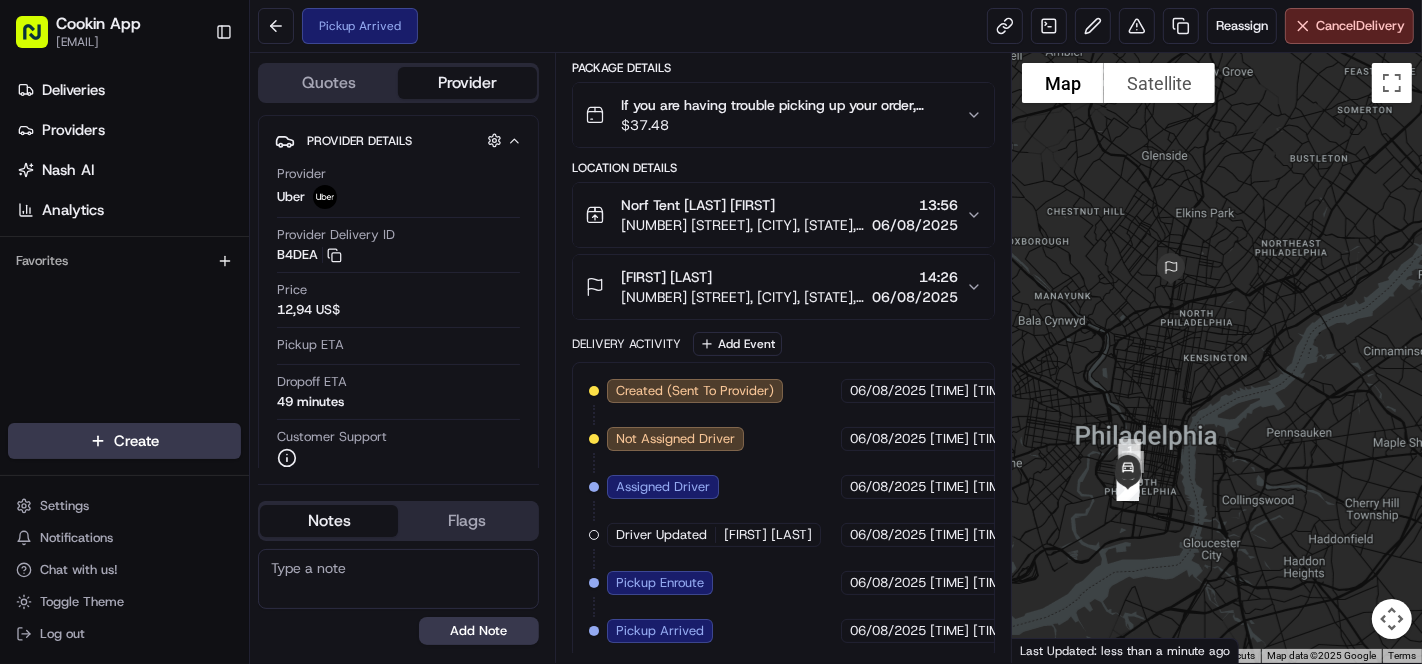click on "06/08/2025" at bounding box center (915, 297) 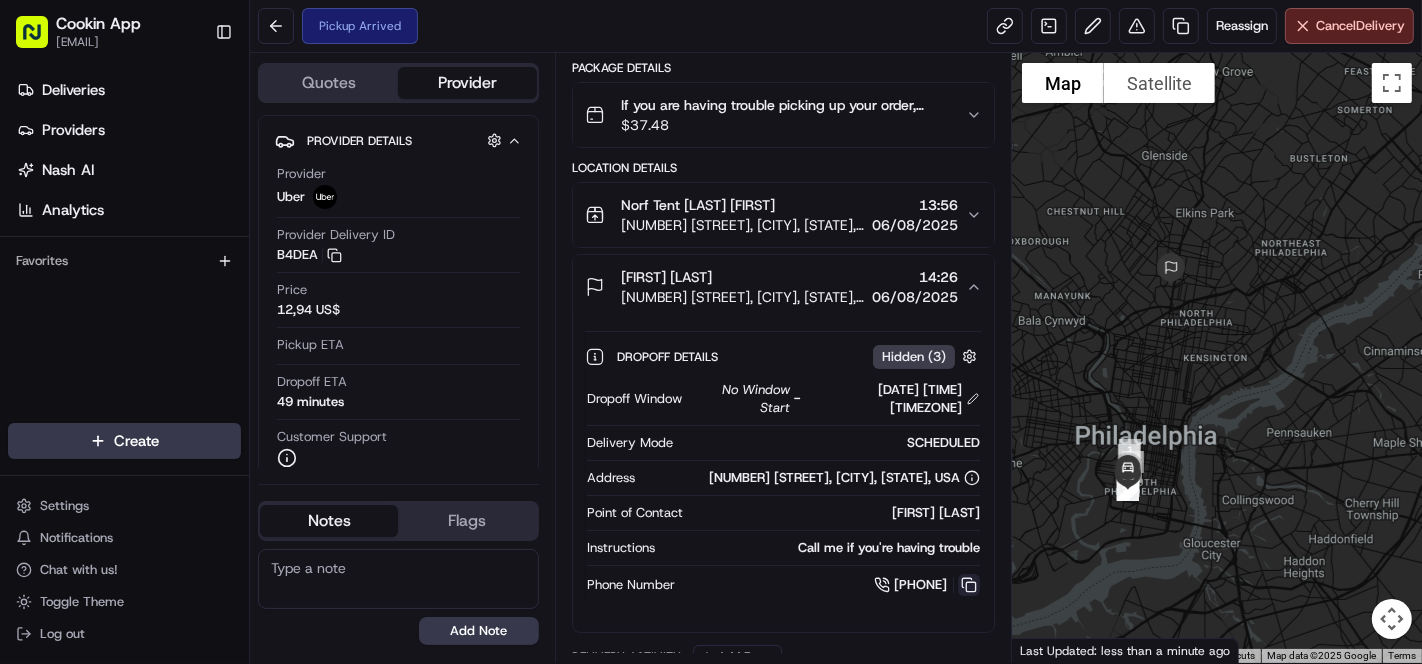 click at bounding box center [969, 585] 